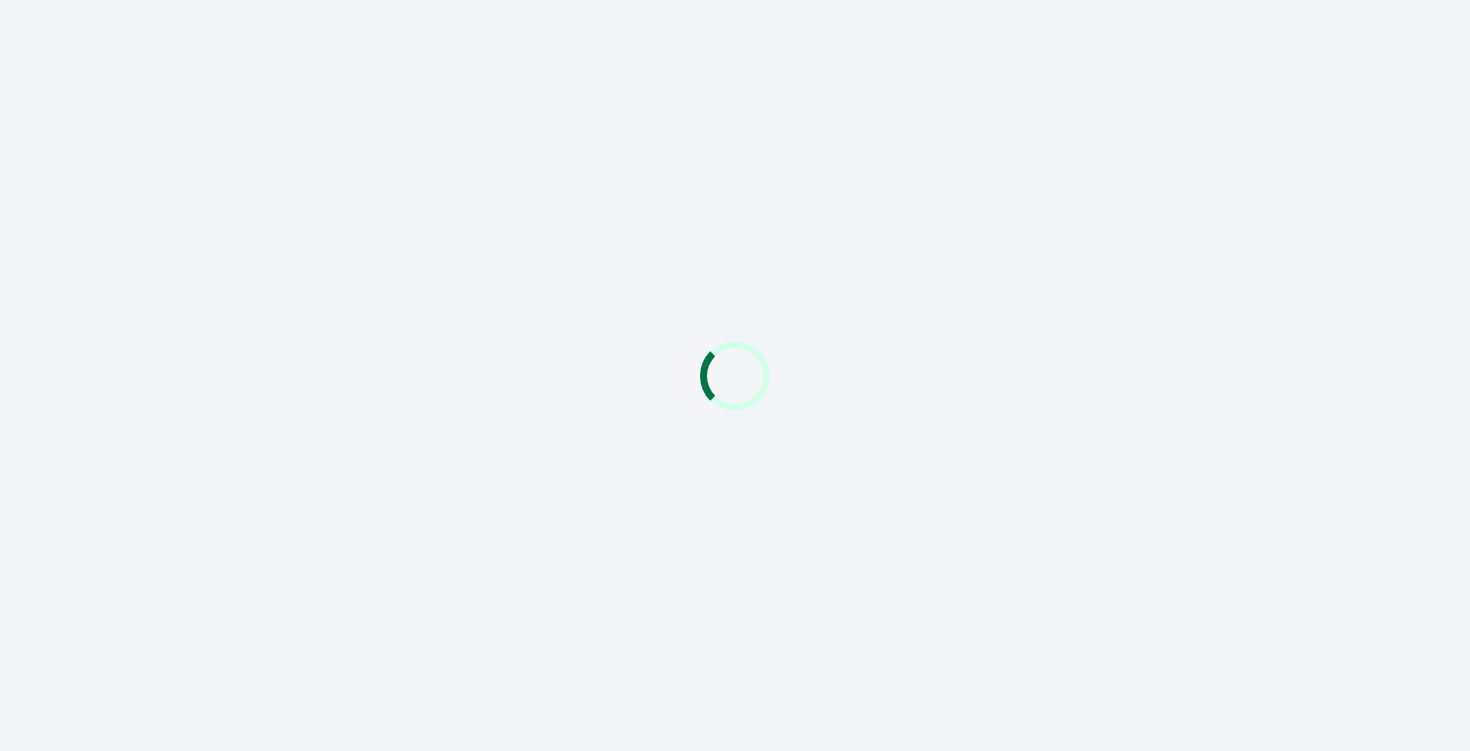 scroll, scrollTop: 0, scrollLeft: 0, axis: both 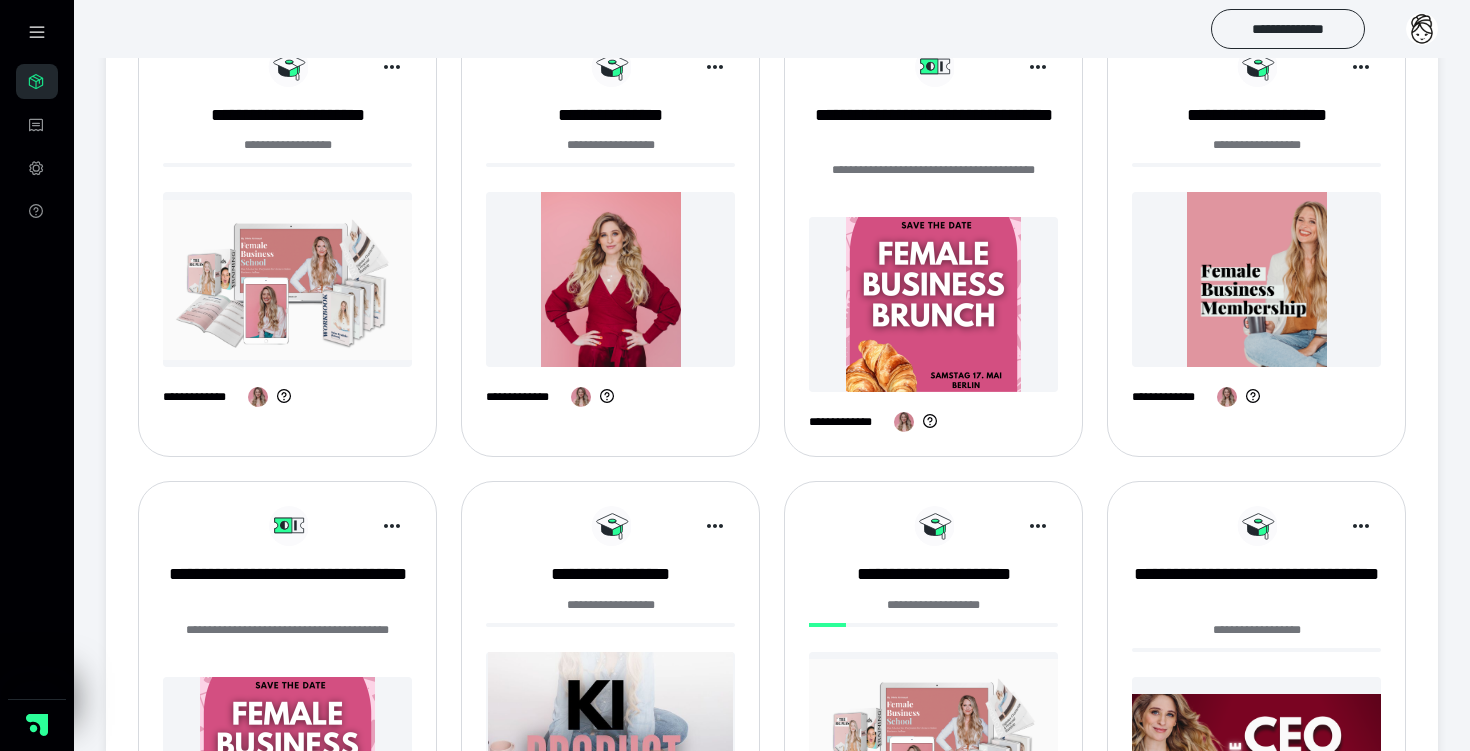 click at bounding box center [1256, 279] 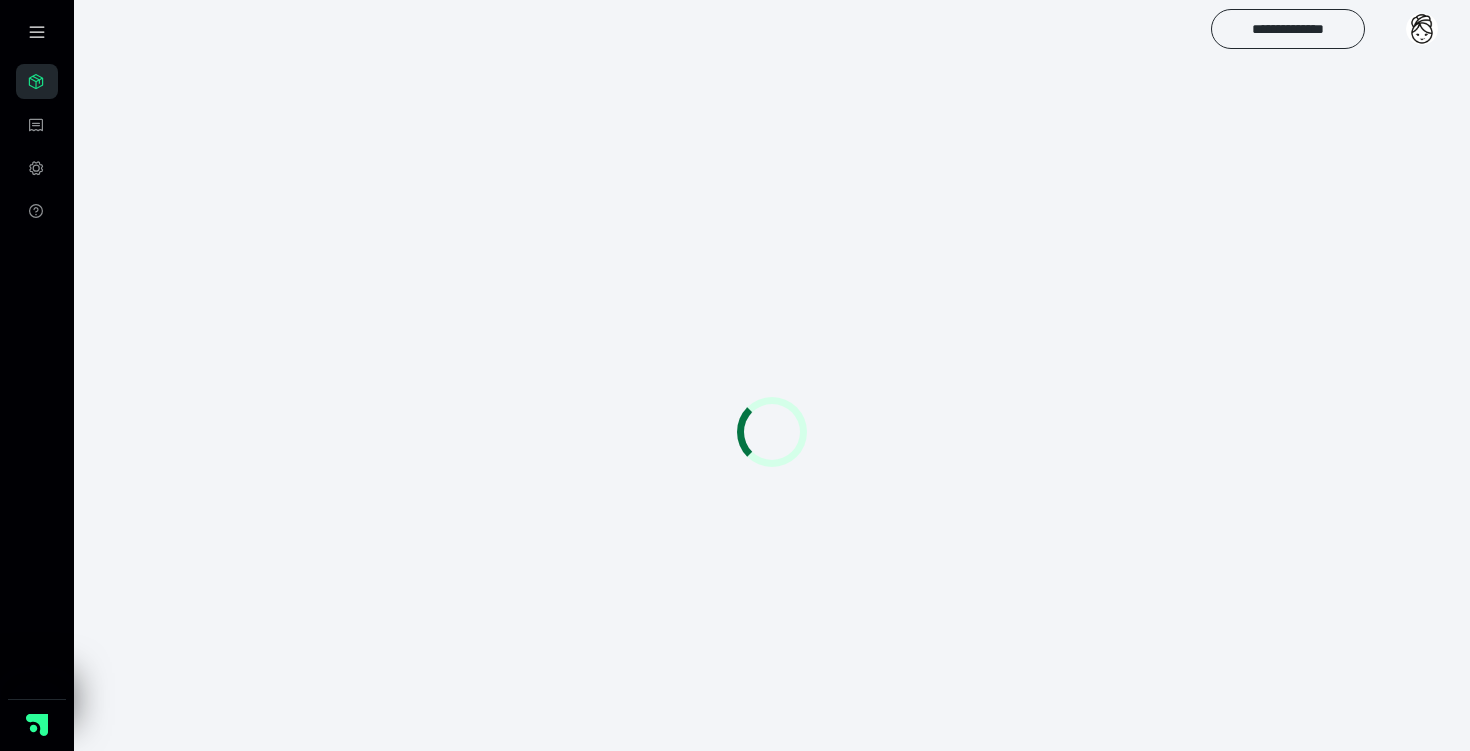 scroll, scrollTop: 0, scrollLeft: 0, axis: both 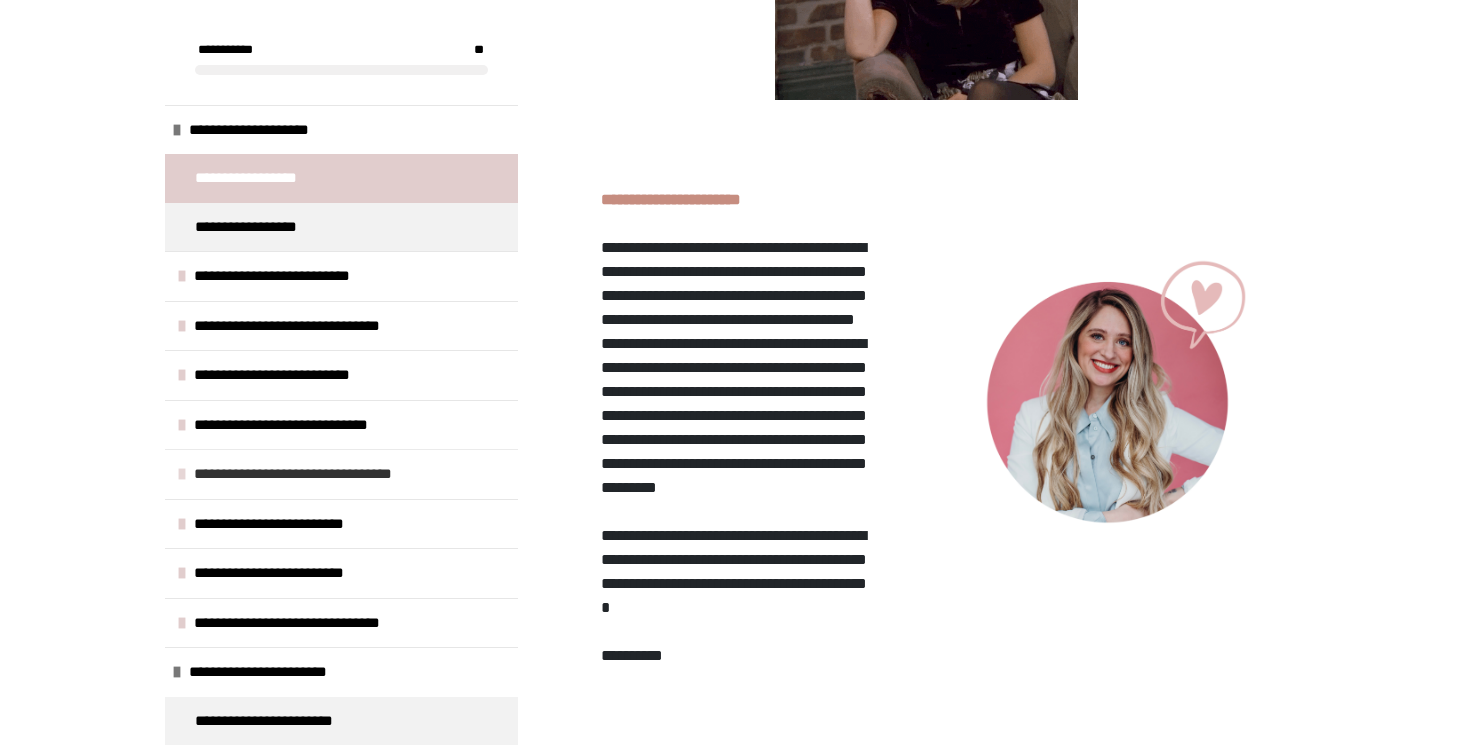 click on "**********" at bounding box center (325, 474) 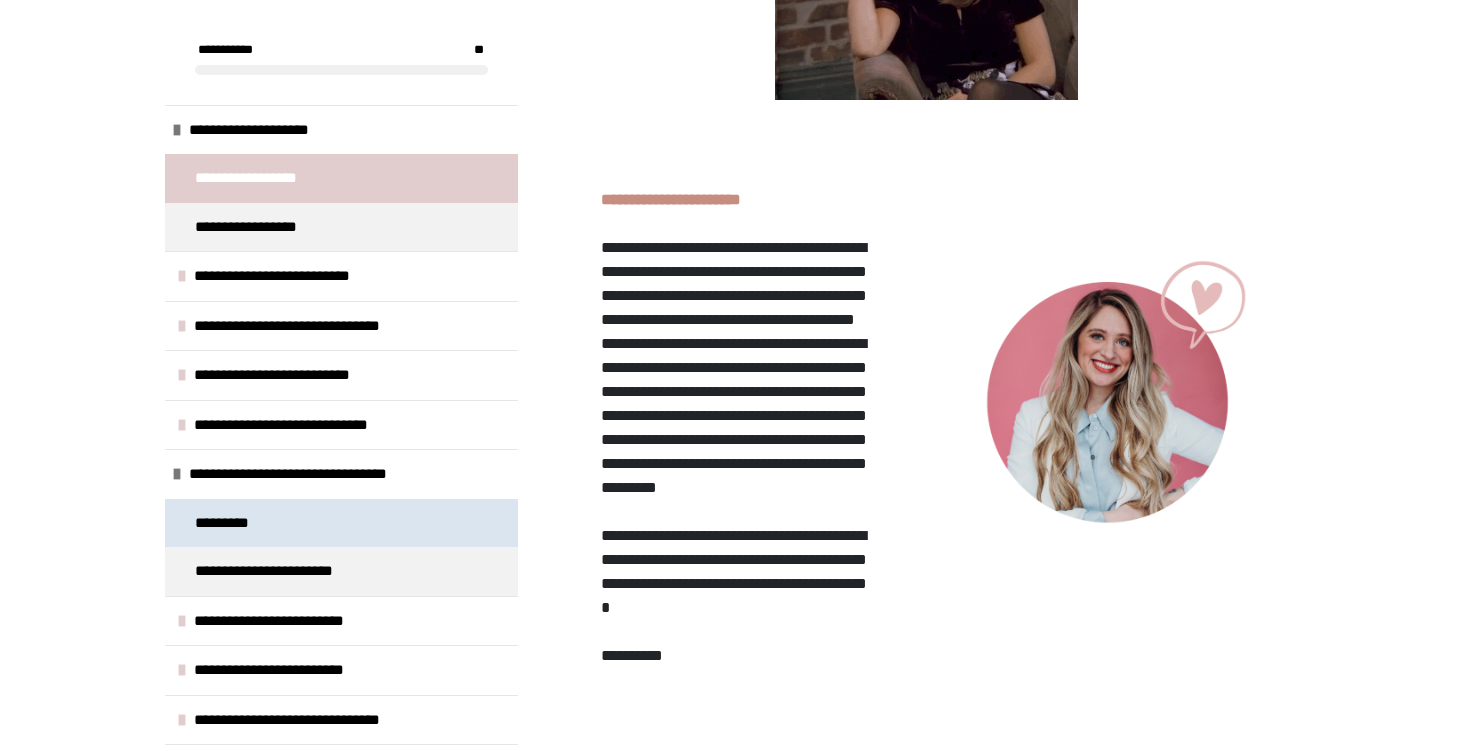 click on "*********" at bounding box center [227, 523] 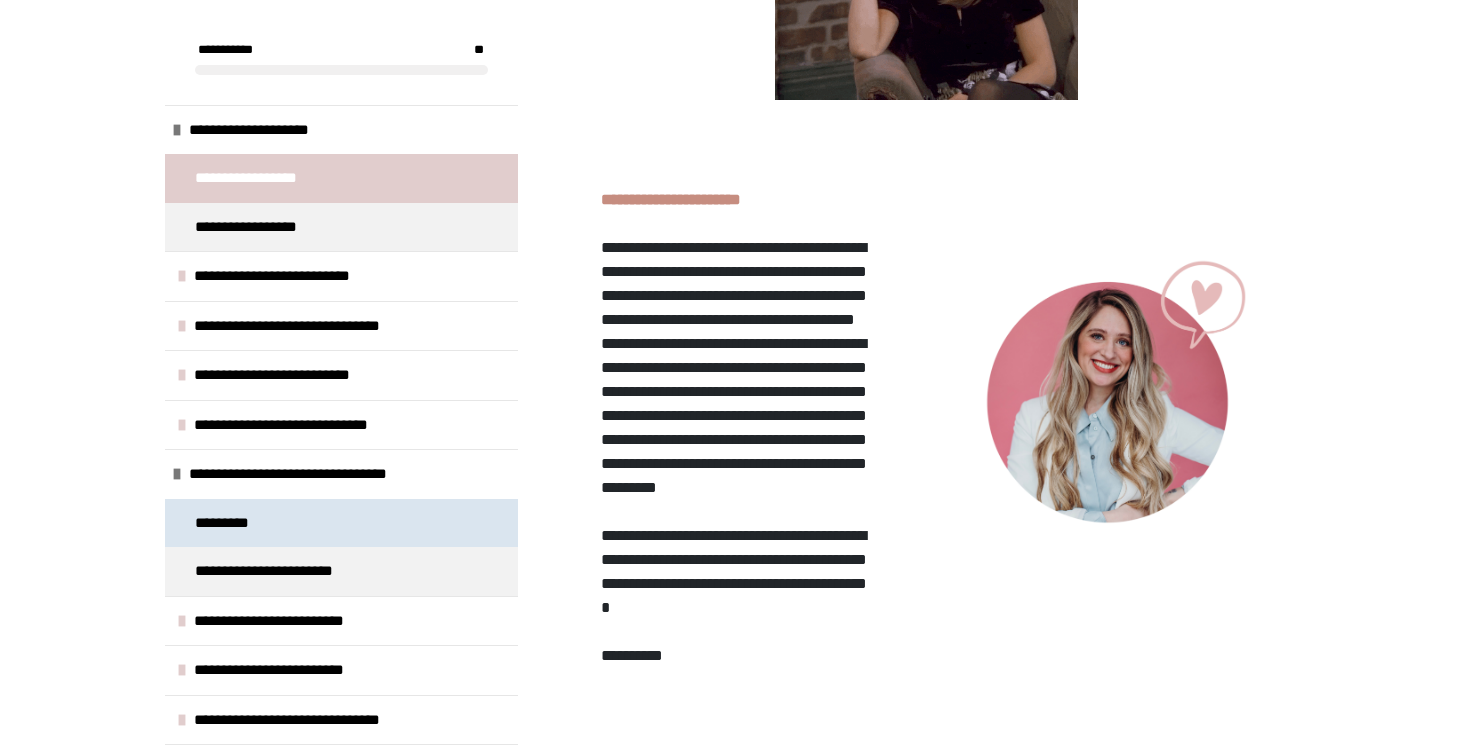 scroll, scrollTop: 270, scrollLeft: 0, axis: vertical 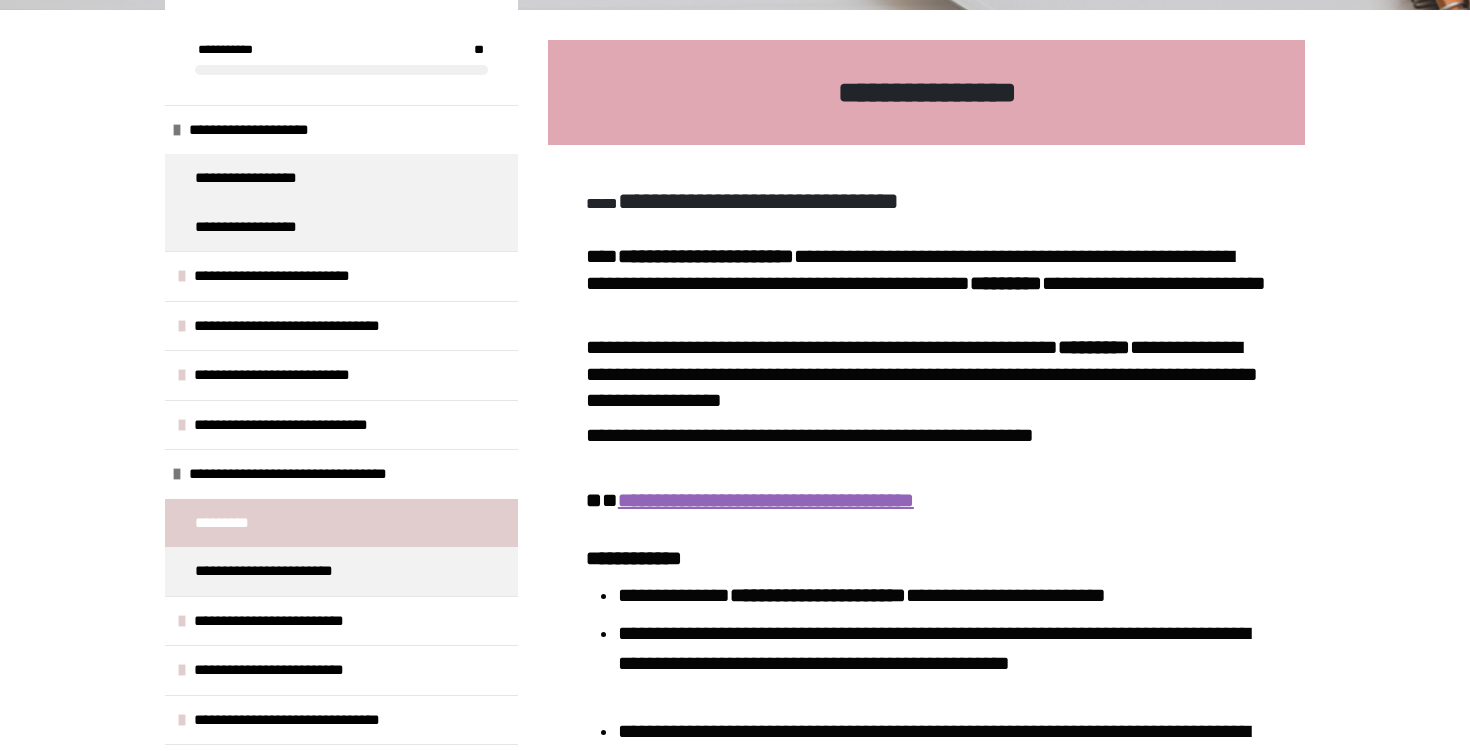 click on "**********" at bounding box center (766, 500) 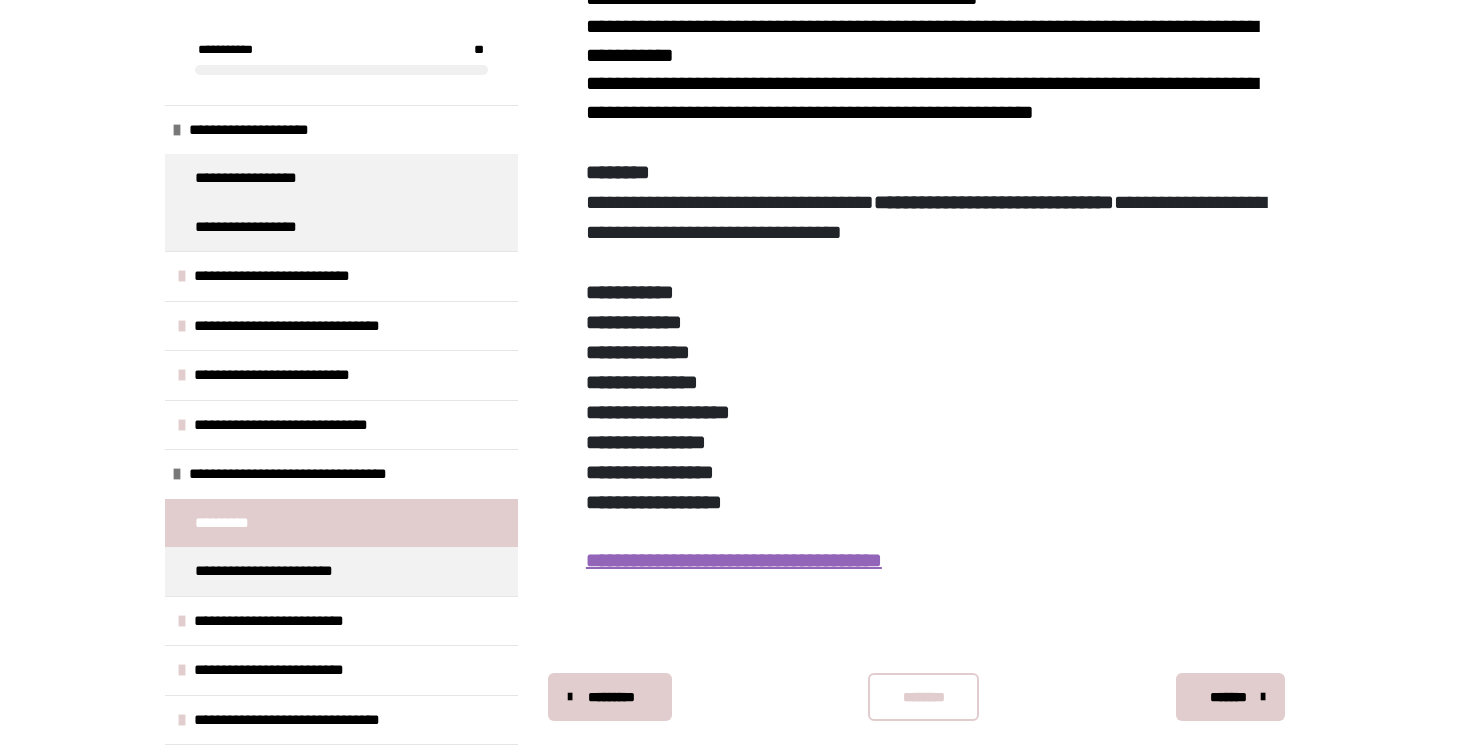 scroll, scrollTop: 1515, scrollLeft: 0, axis: vertical 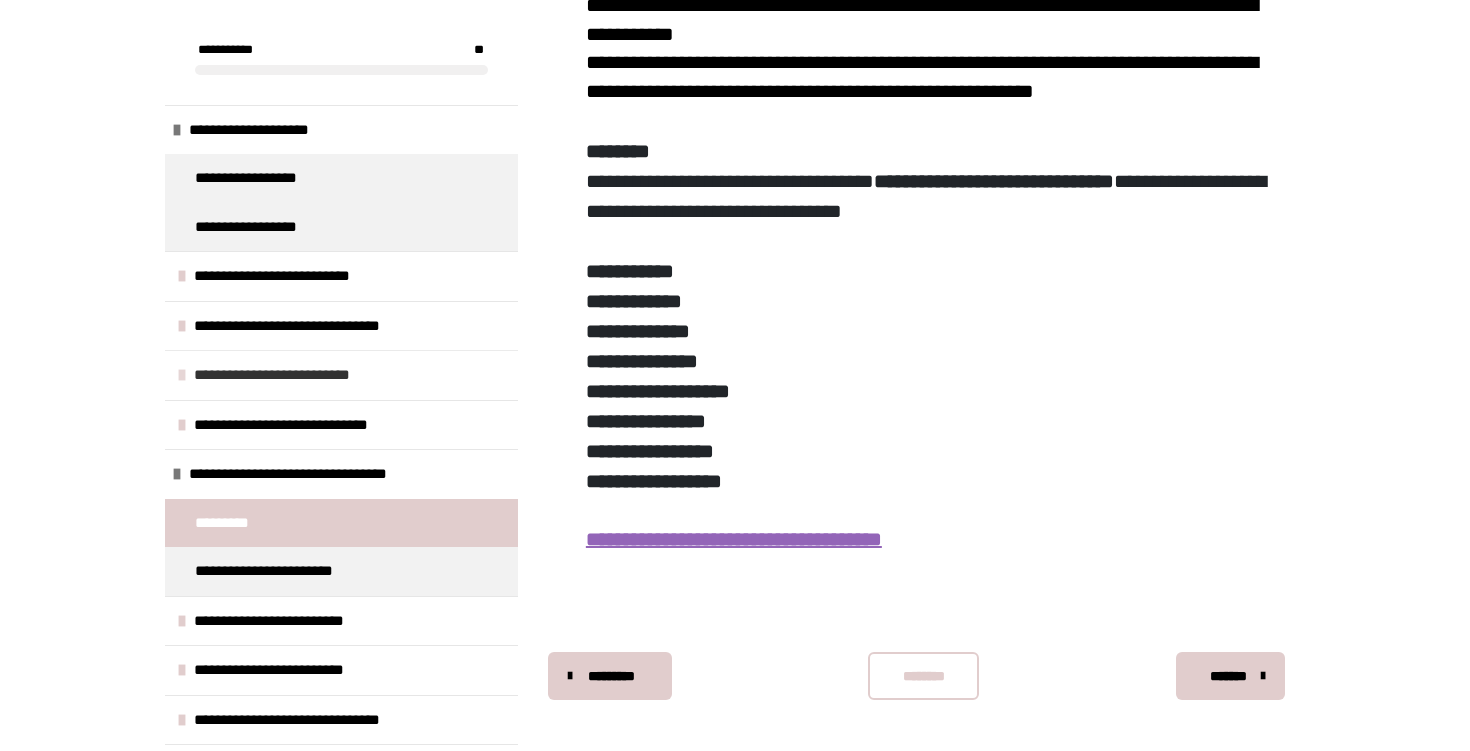 click on "**********" at bounding box center [341, 375] 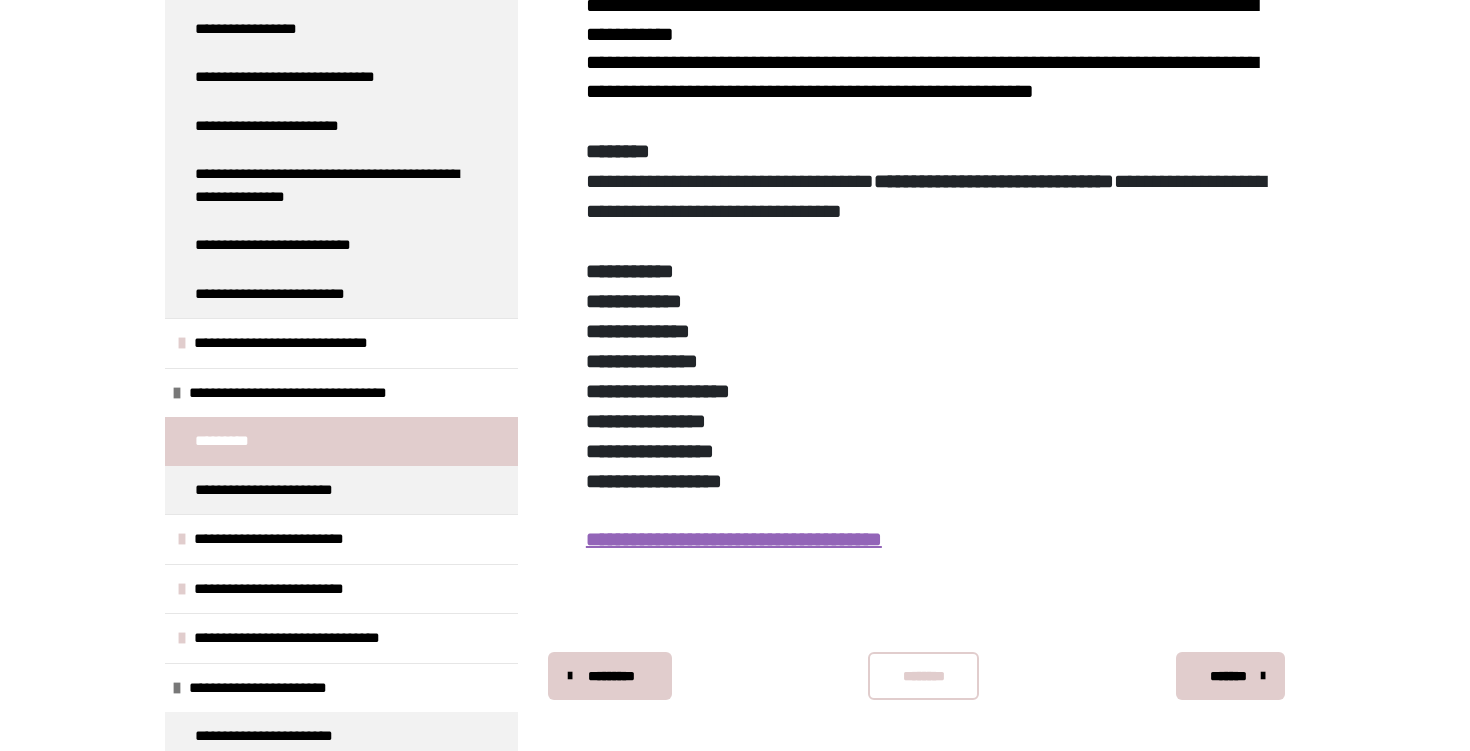 scroll, scrollTop: 1611, scrollLeft: 0, axis: vertical 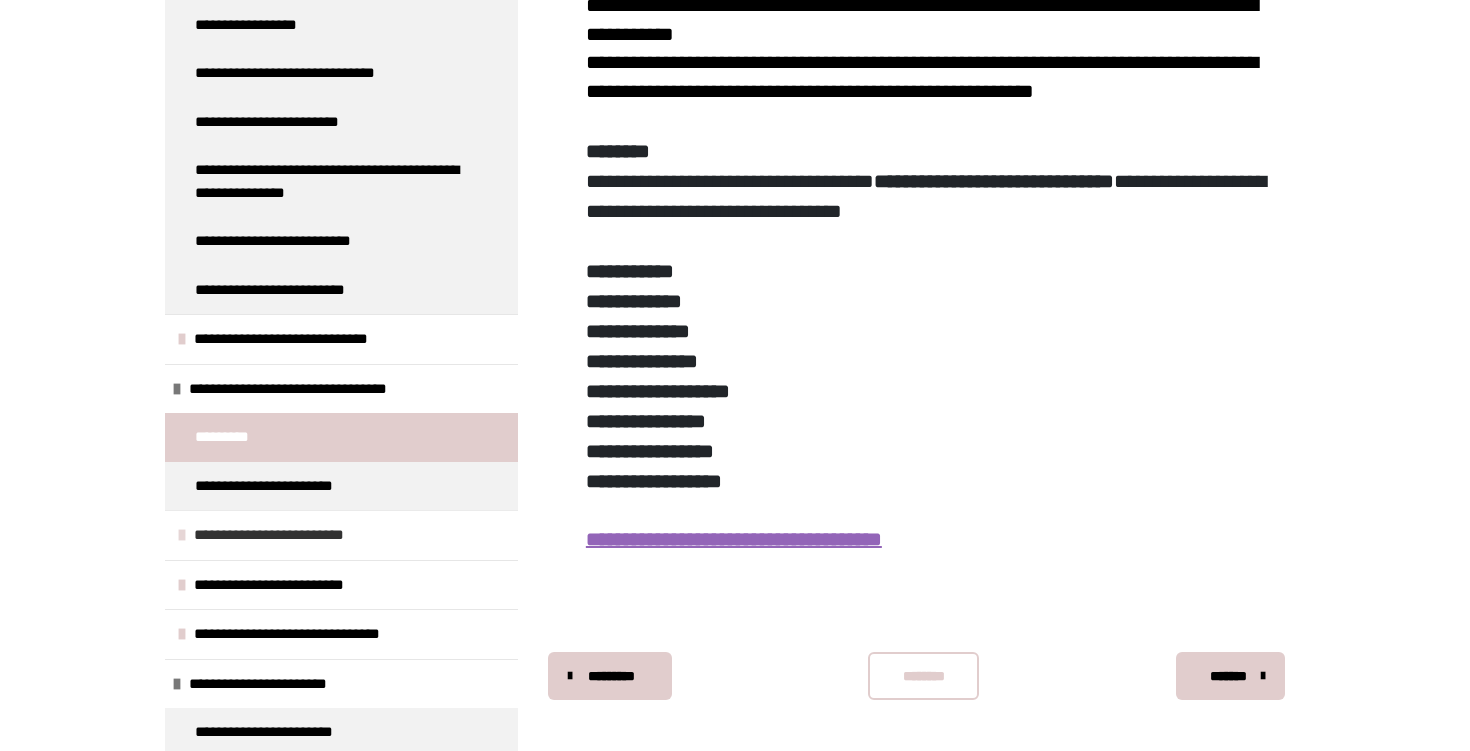 click on "**********" at bounding box center [285, 535] 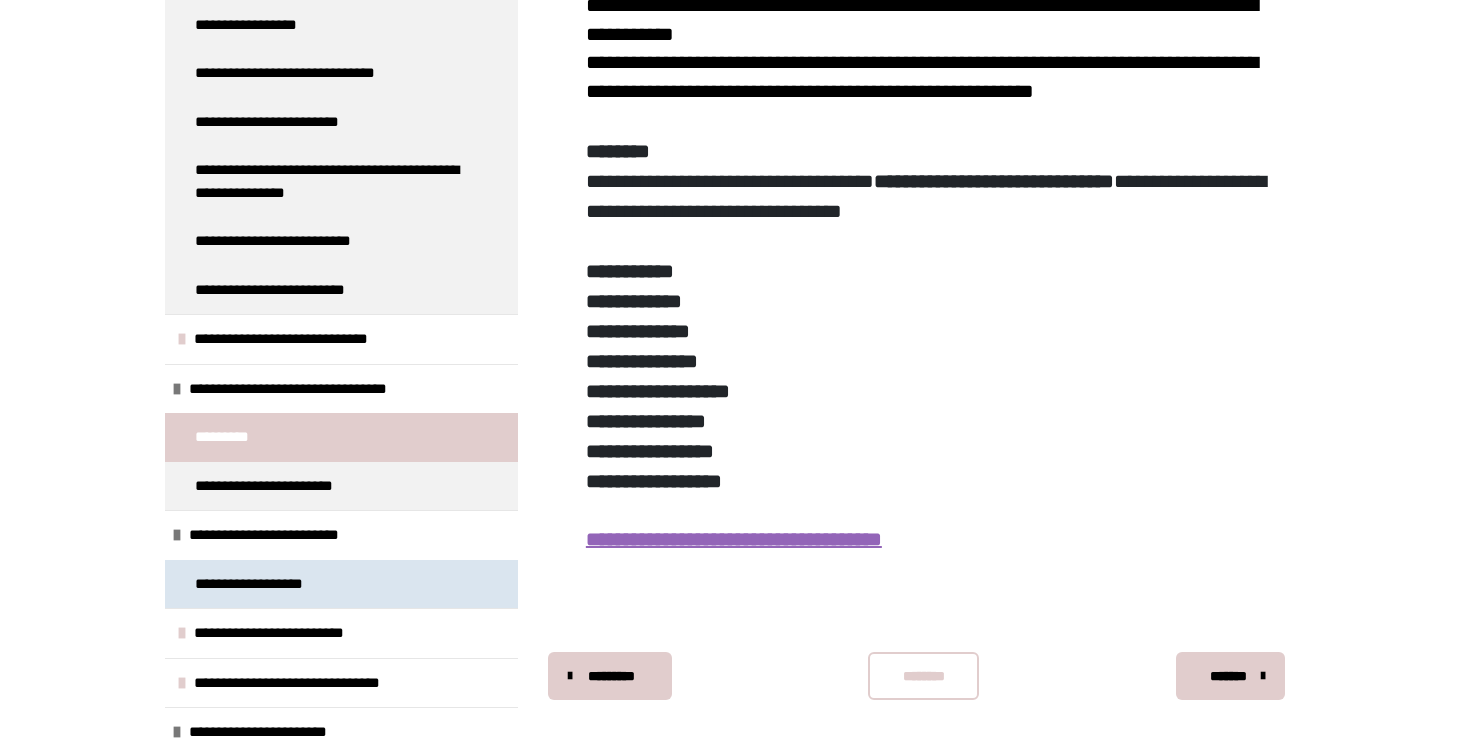 click on "**********" at bounding box center (341, 584) 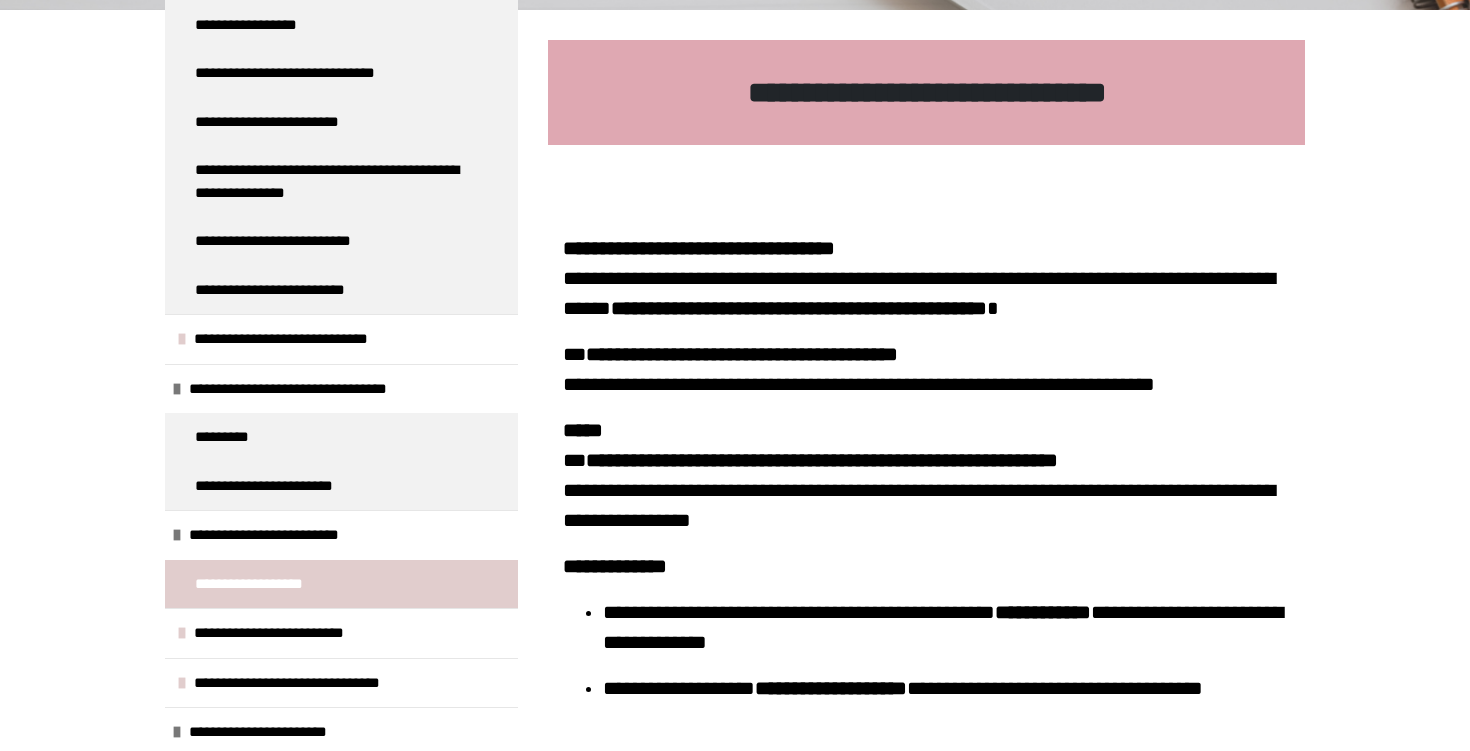 click on "**********" at bounding box center [859, 384] 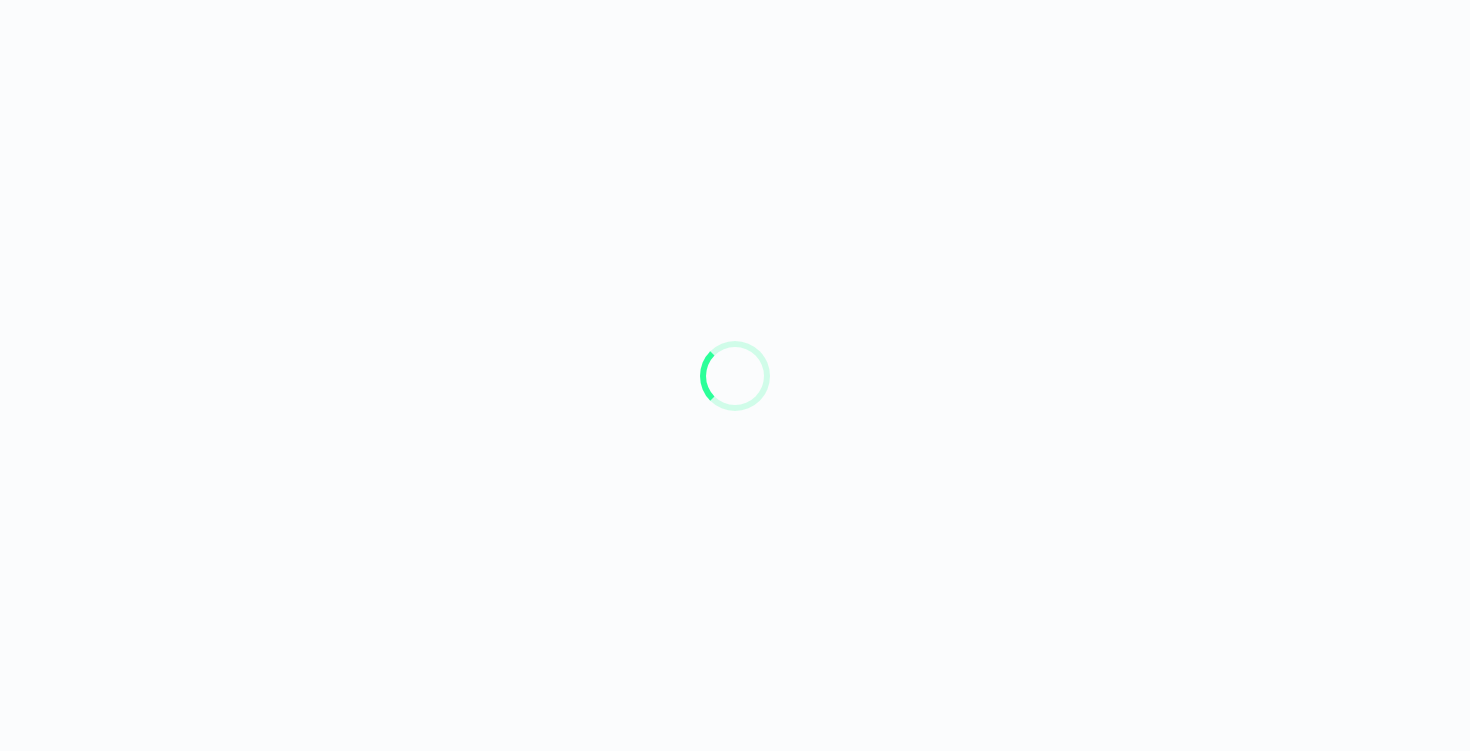 scroll, scrollTop: 0, scrollLeft: 0, axis: both 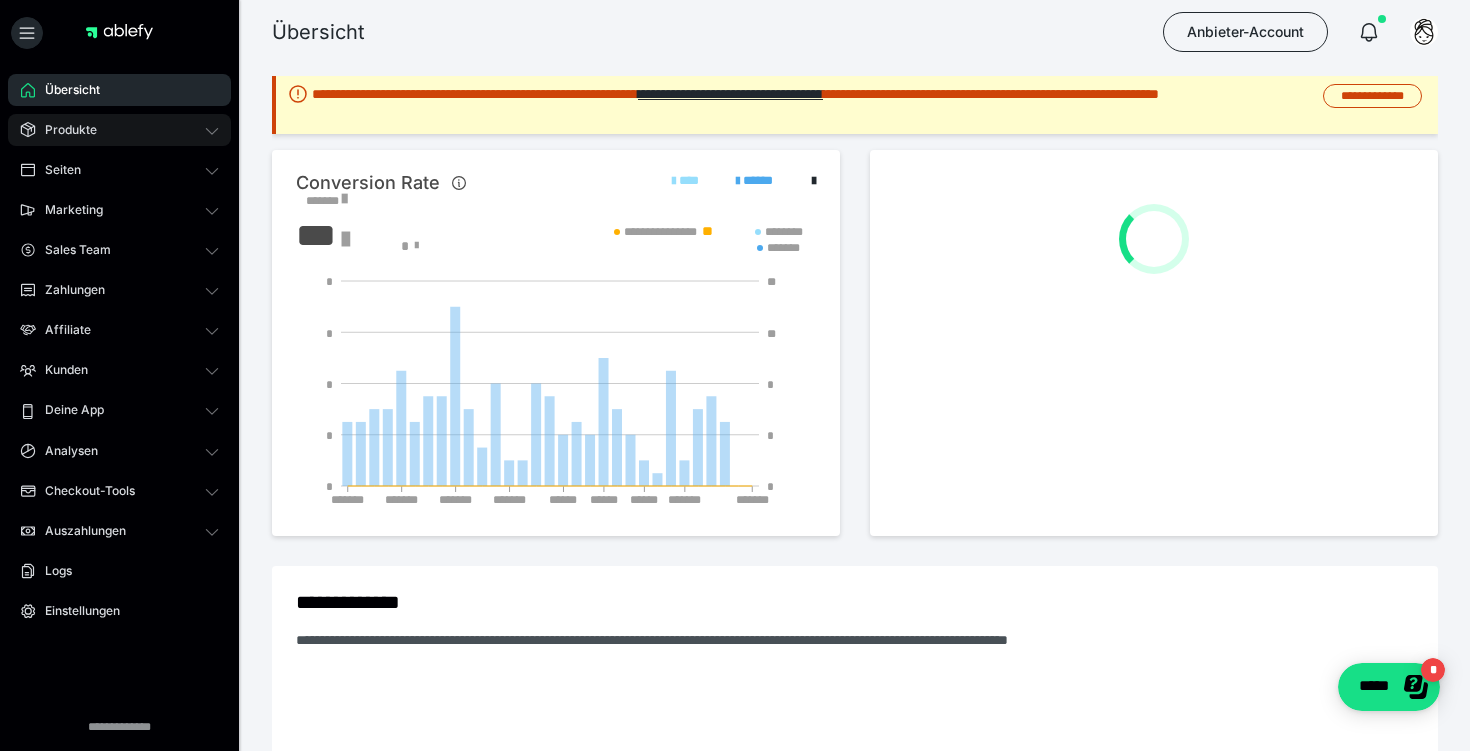click on "Produkte" at bounding box center [64, 130] 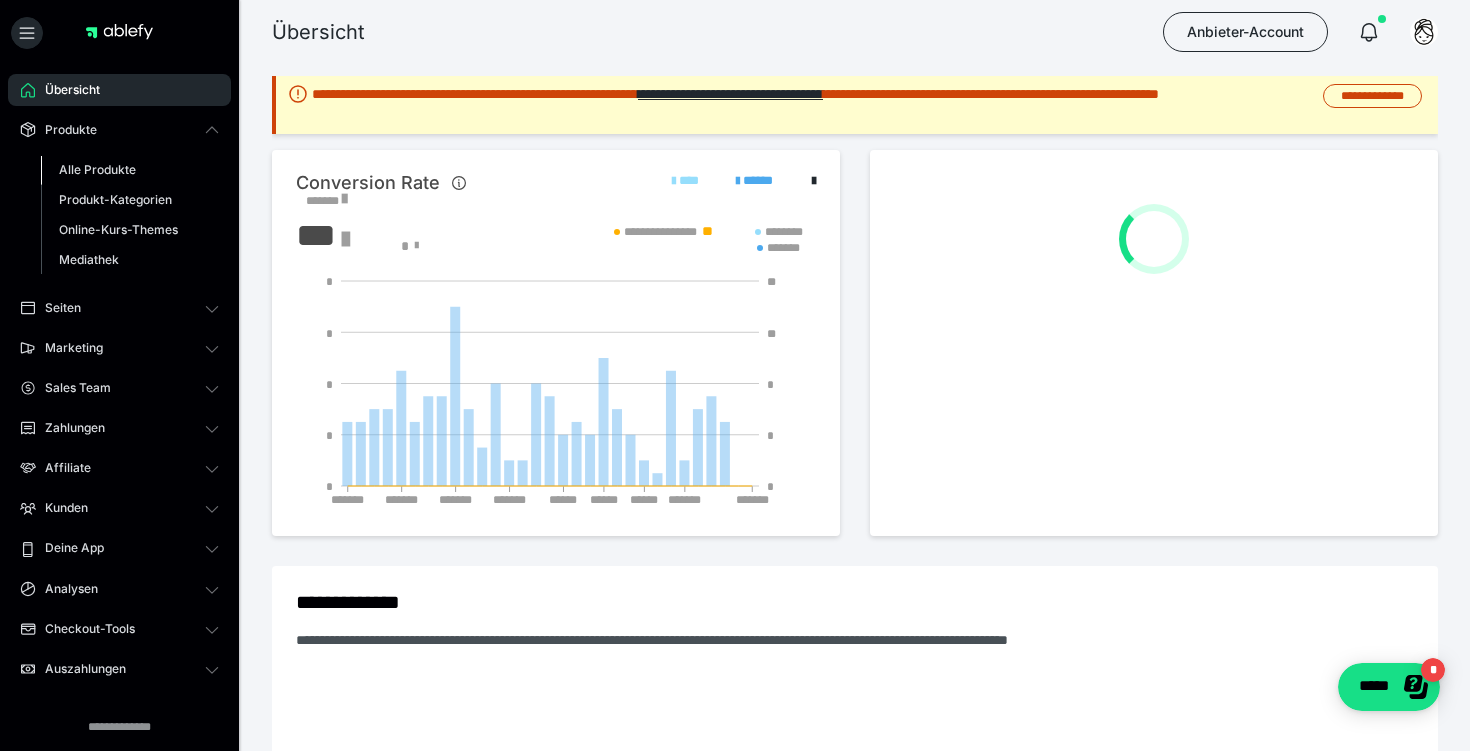 click on "Alle Produkte" at bounding box center (97, 169) 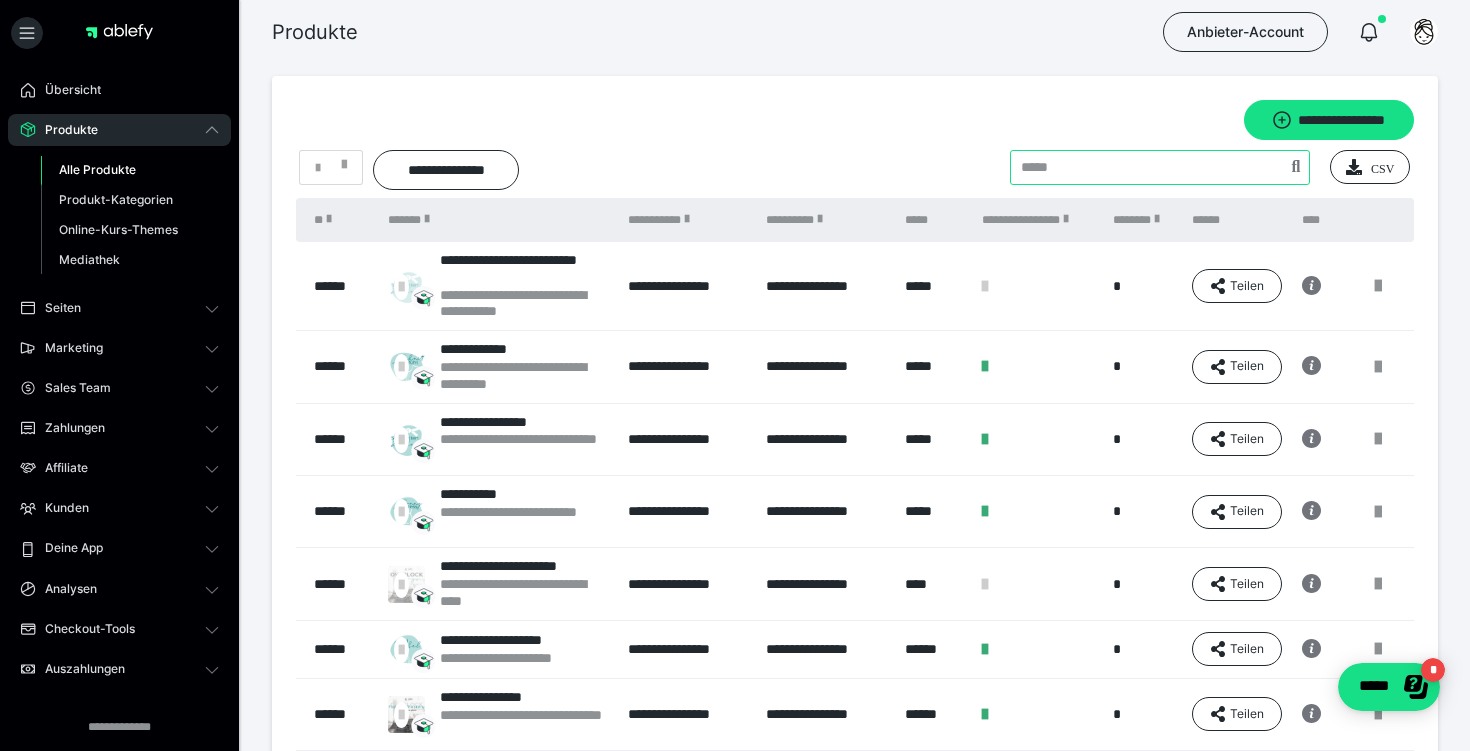 click at bounding box center [1160, 167] 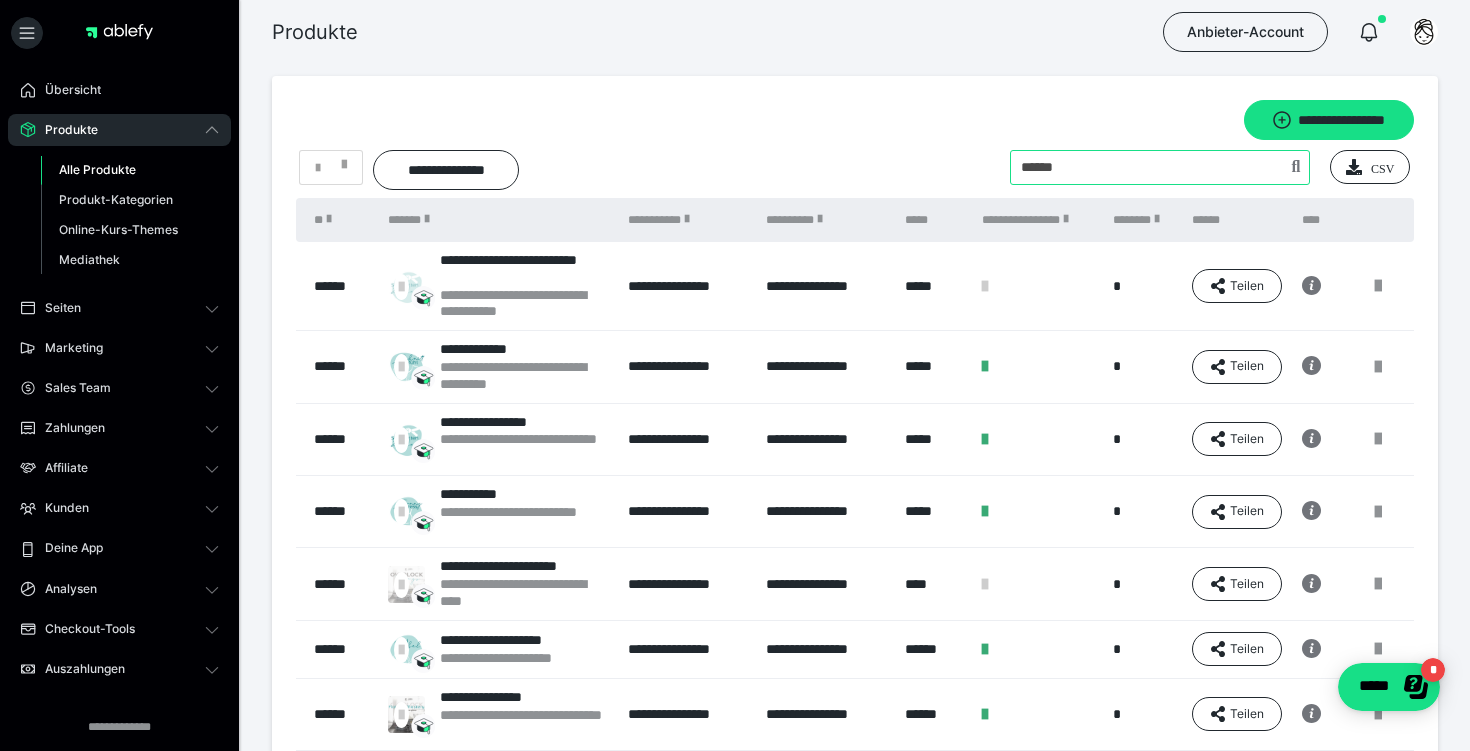 type on "******" 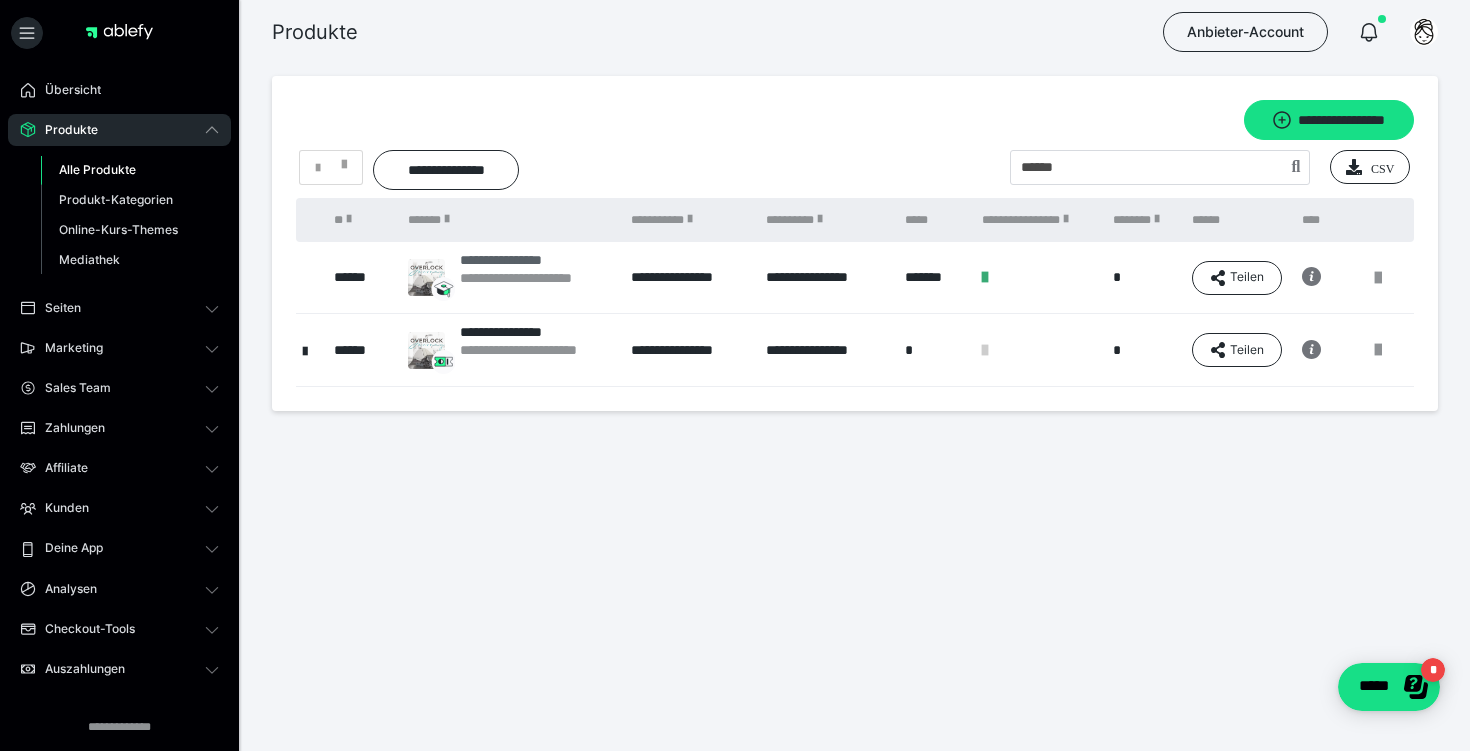 click on "**********" at bounding box center [535, 260] 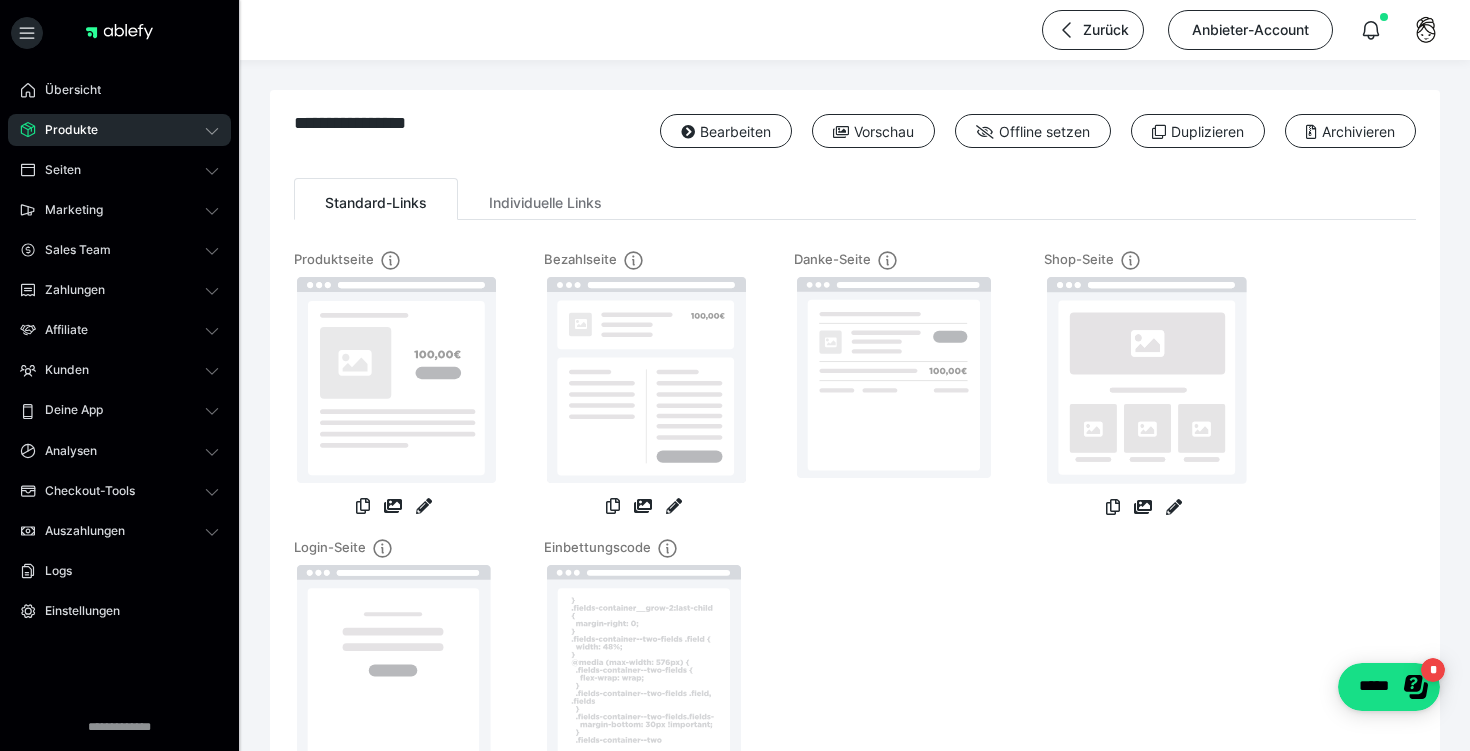 click on "**********" at bounding box center (855, 457) 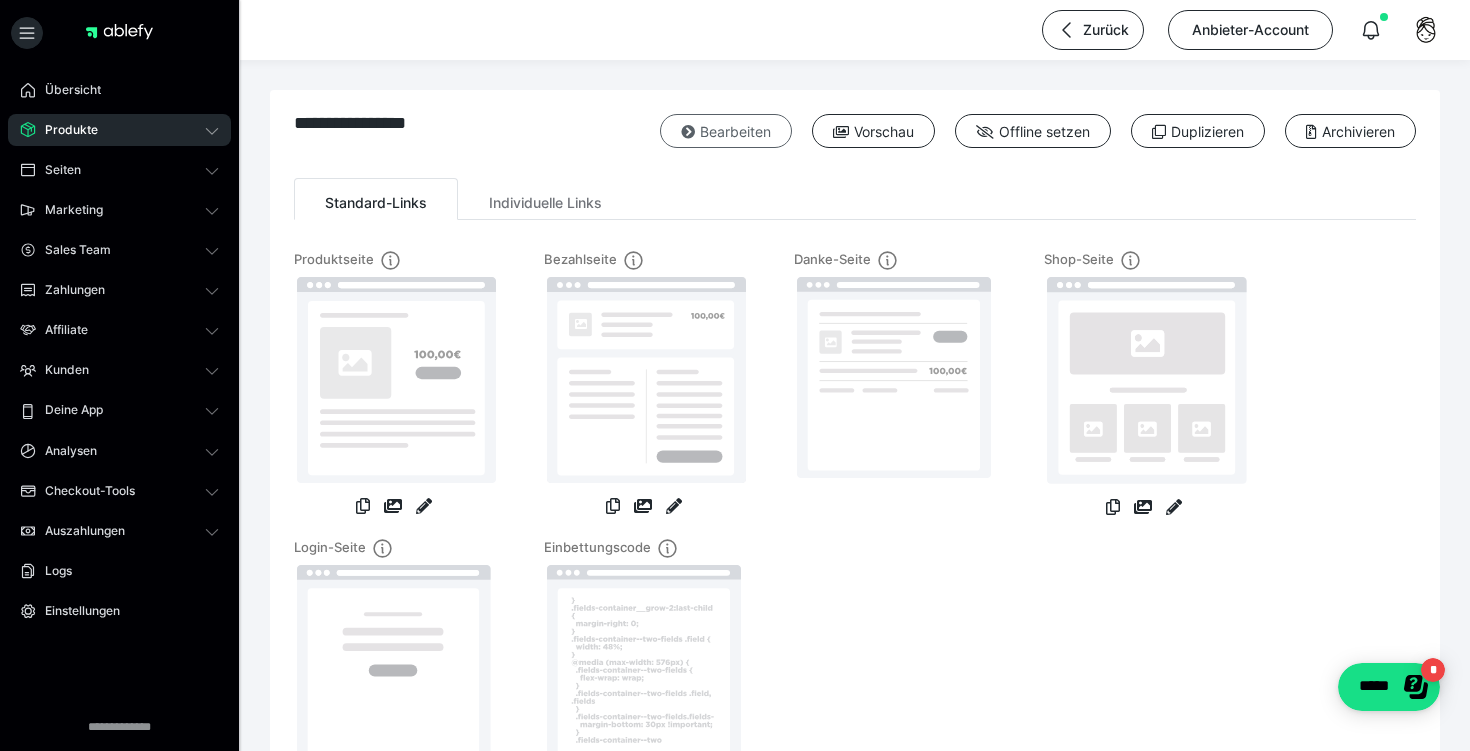 click on "Bearbeiten" at bounding box center (726, 131) 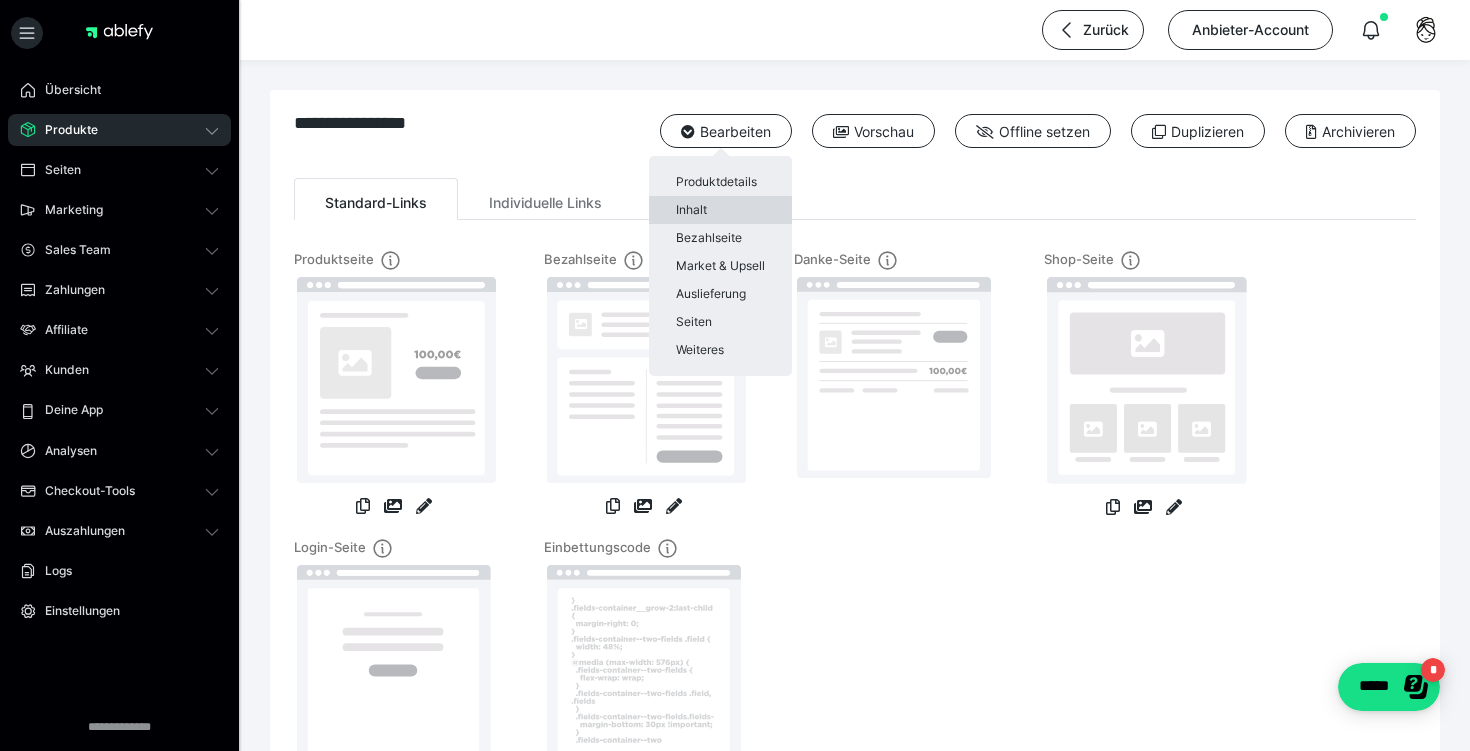 click on "Inhalt" at bounding box center (720, 210) 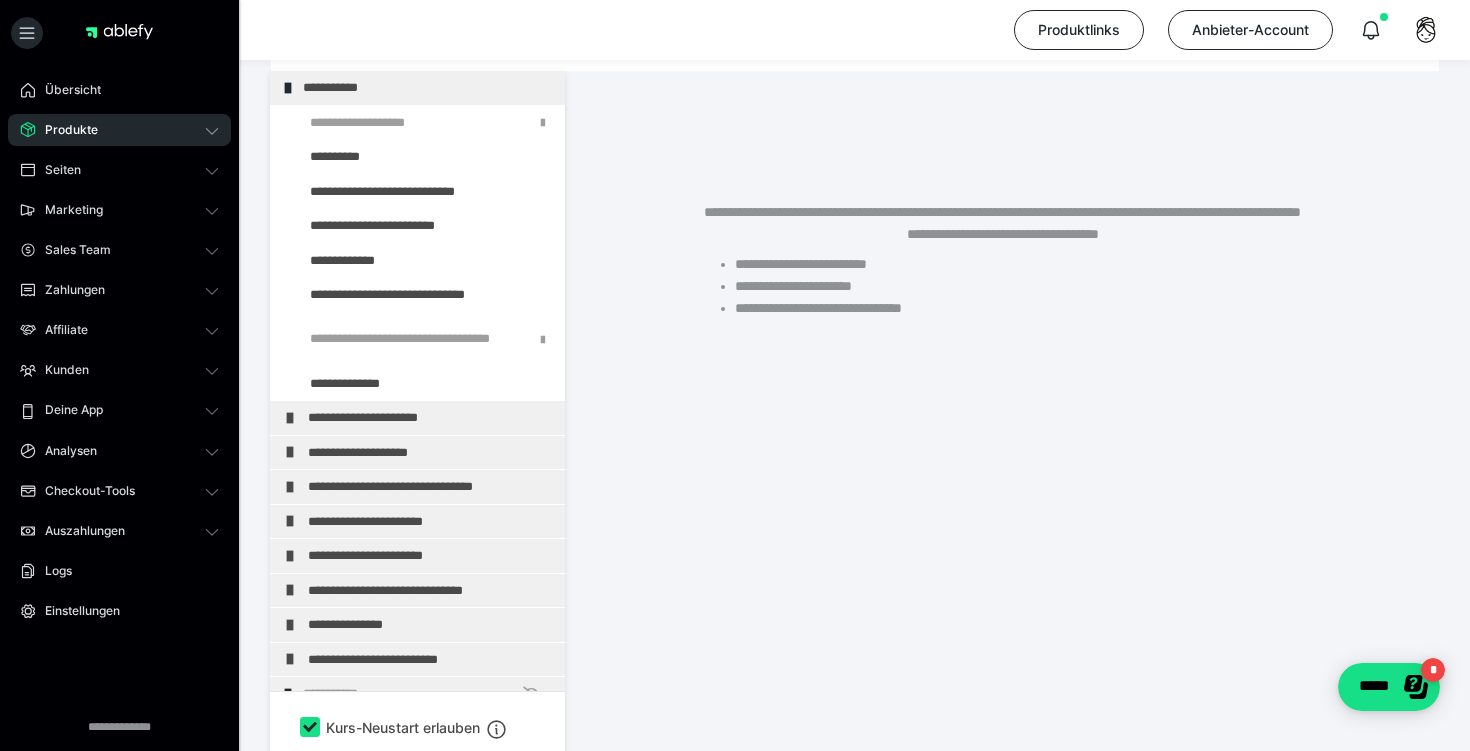 scroll, scrollTop: 374, scrollLeft: 0, axis: vertical 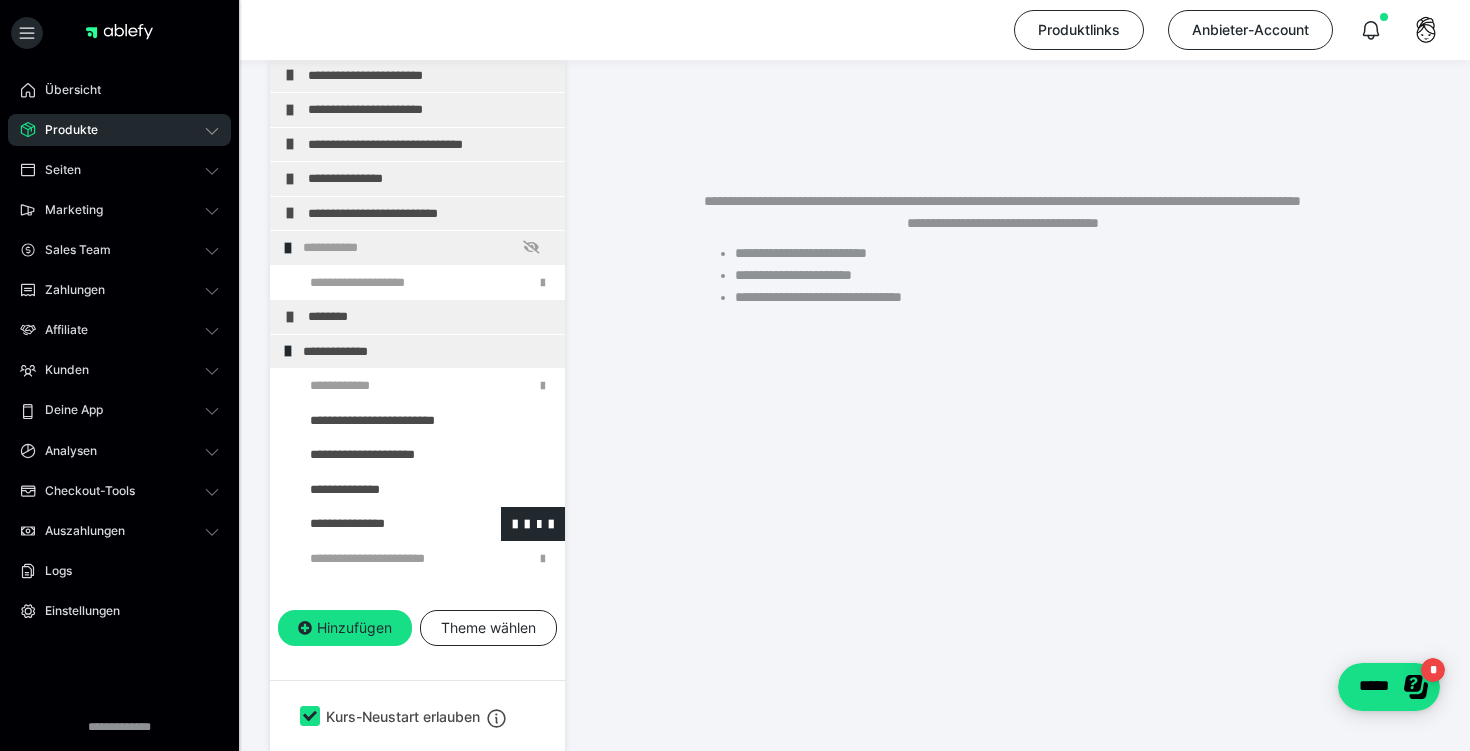 click at bounding box center [375, 524] 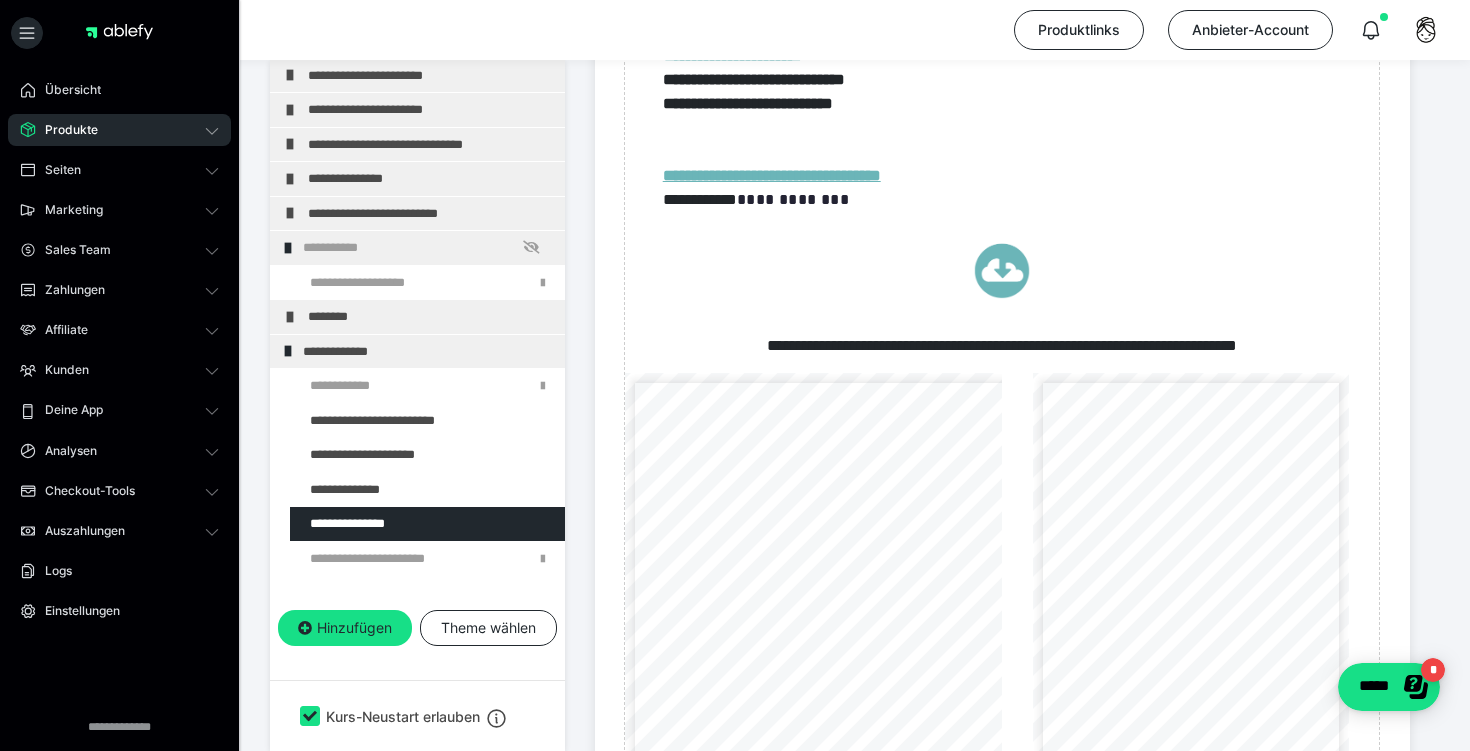 scroll, scrollTop: 1598, scrollLeft: 0, axis: vertical 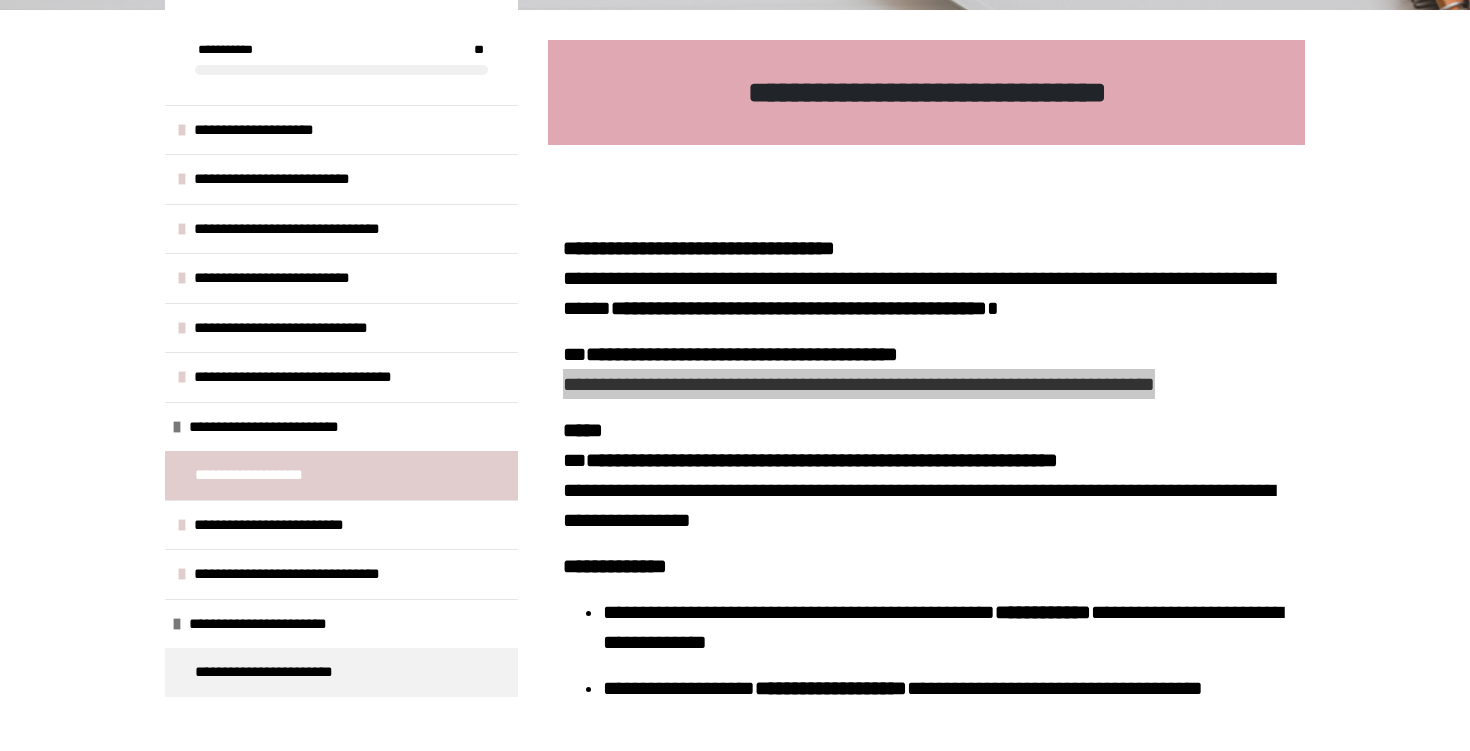 drag, startPoint x: 751, startPoint y: 420, endPoint x: 756, endPoint y: 6, distance: 414.03018 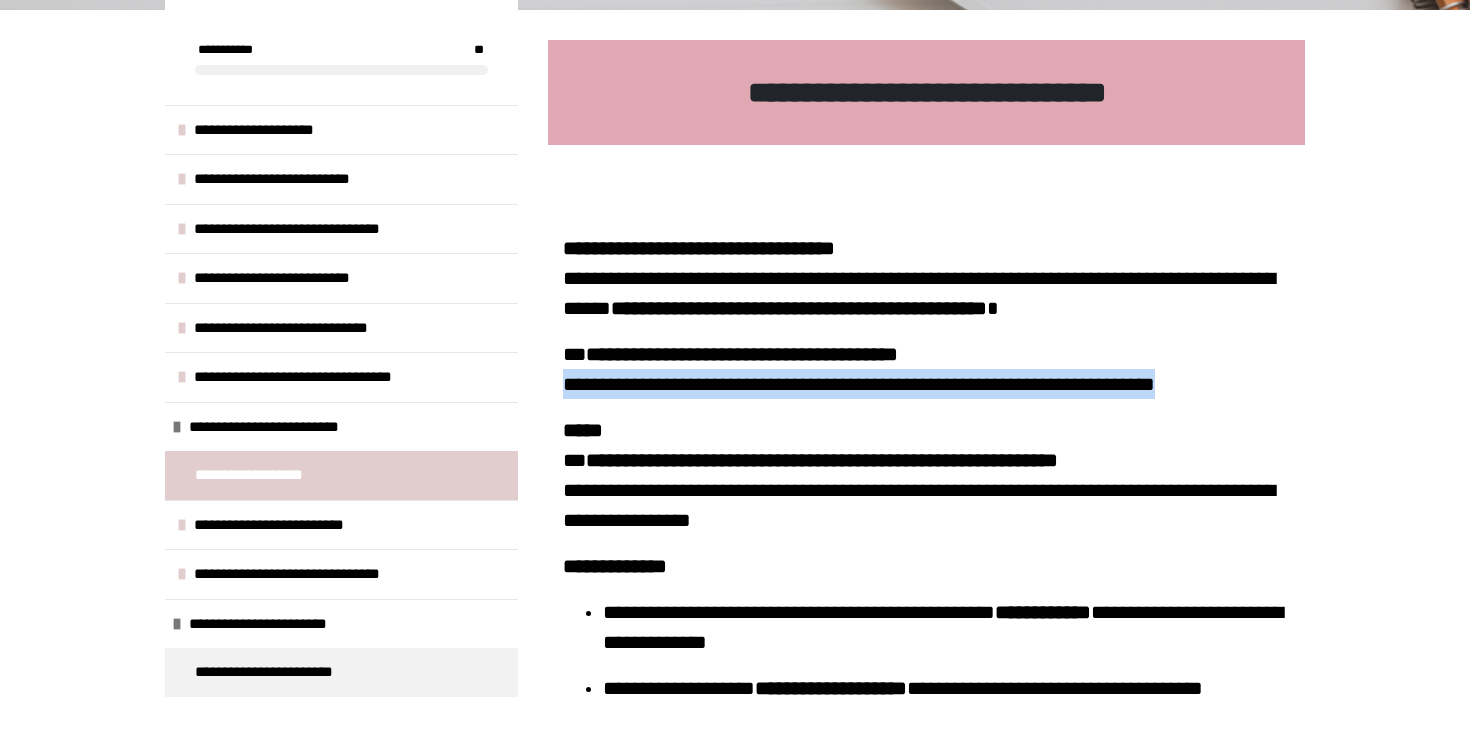 click on "**********" at bounding box center [859, 384] 